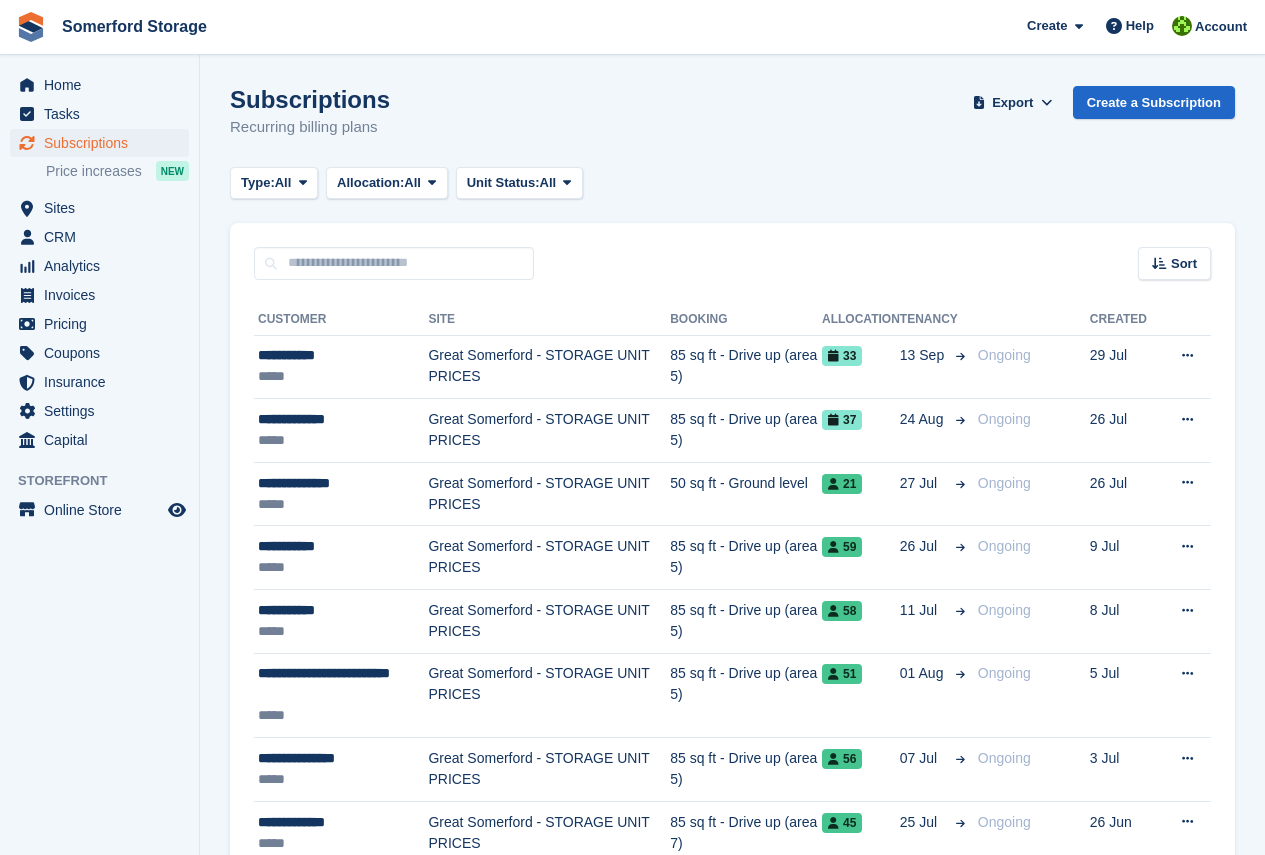 scroll, scrollTop: 0, scrollLeft: 0, axis: both 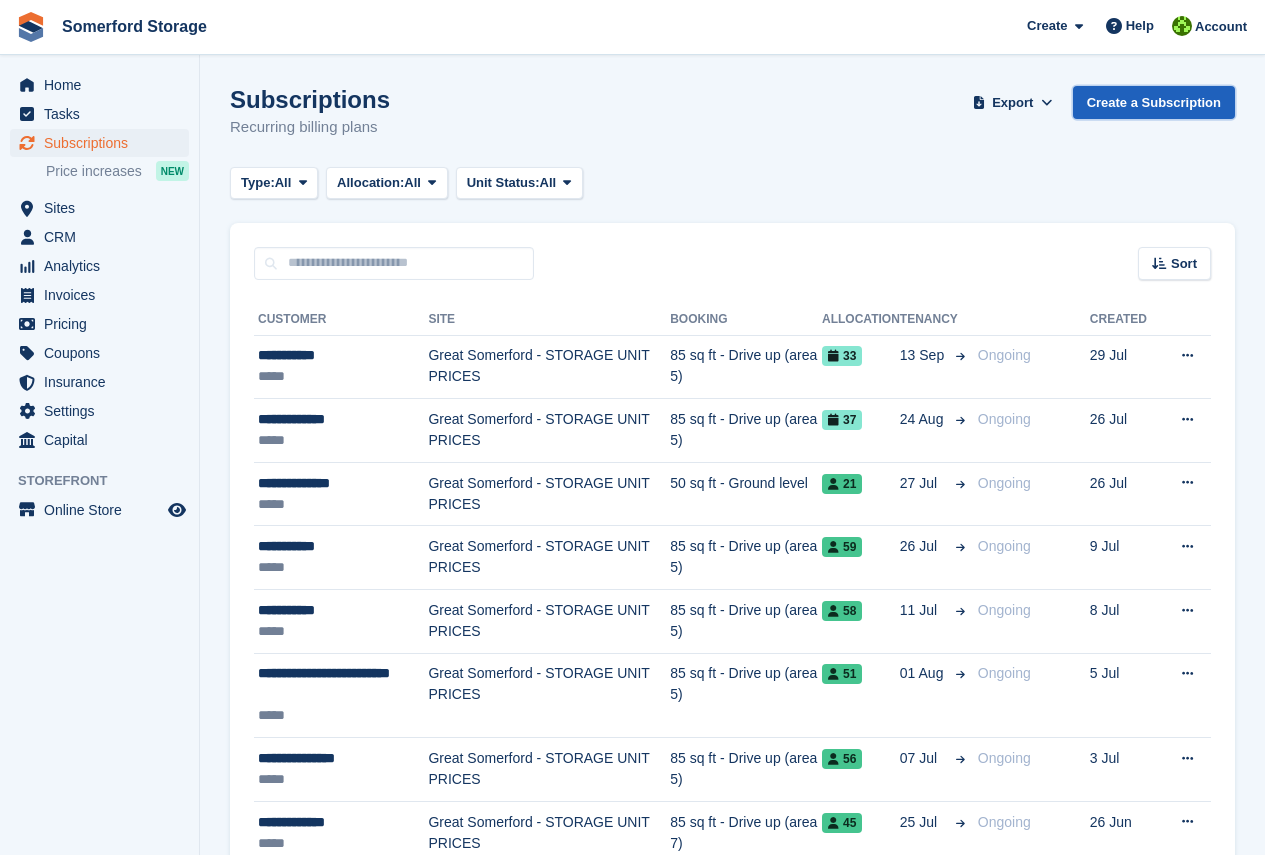 click on "Create a Subscription" at bounding box center (1154, 102) 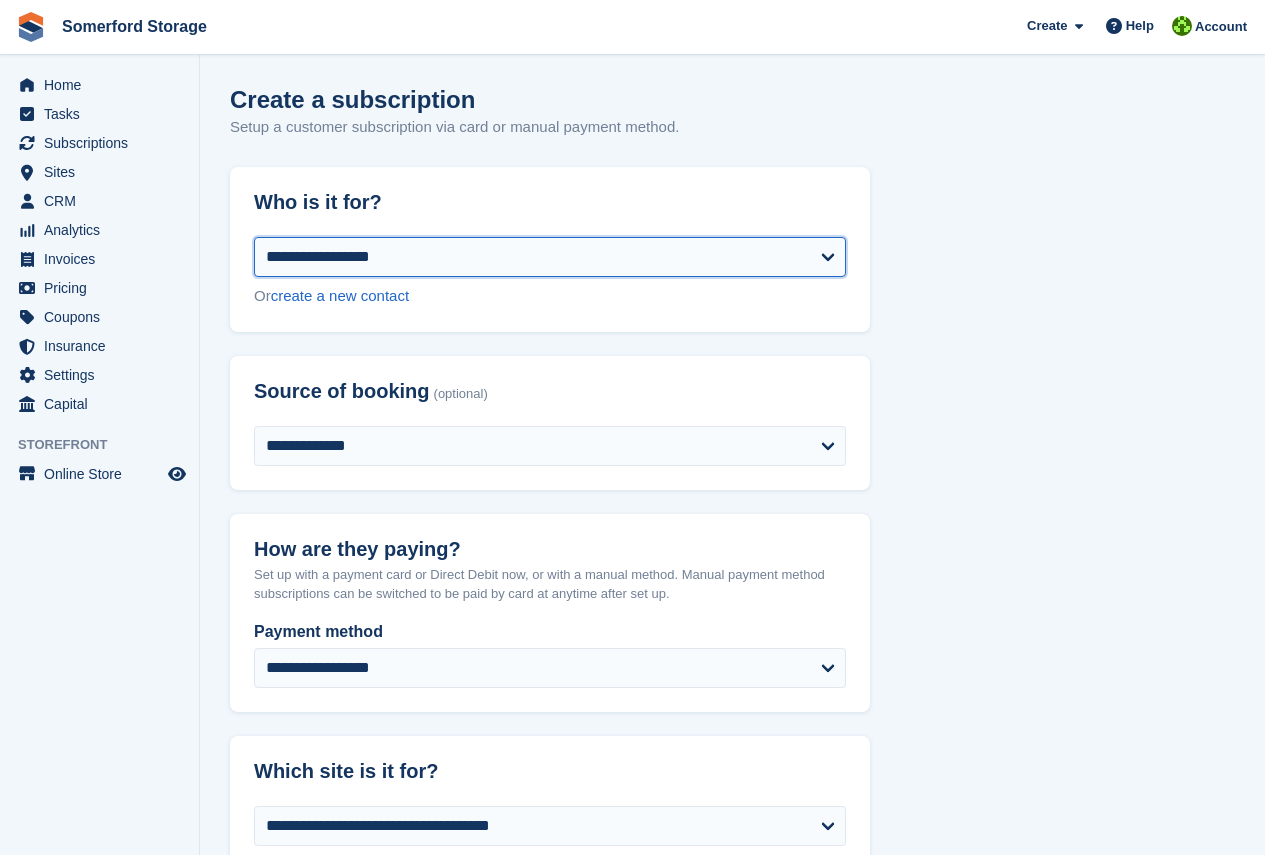 click on "**********" at bounding box center (550, 257) 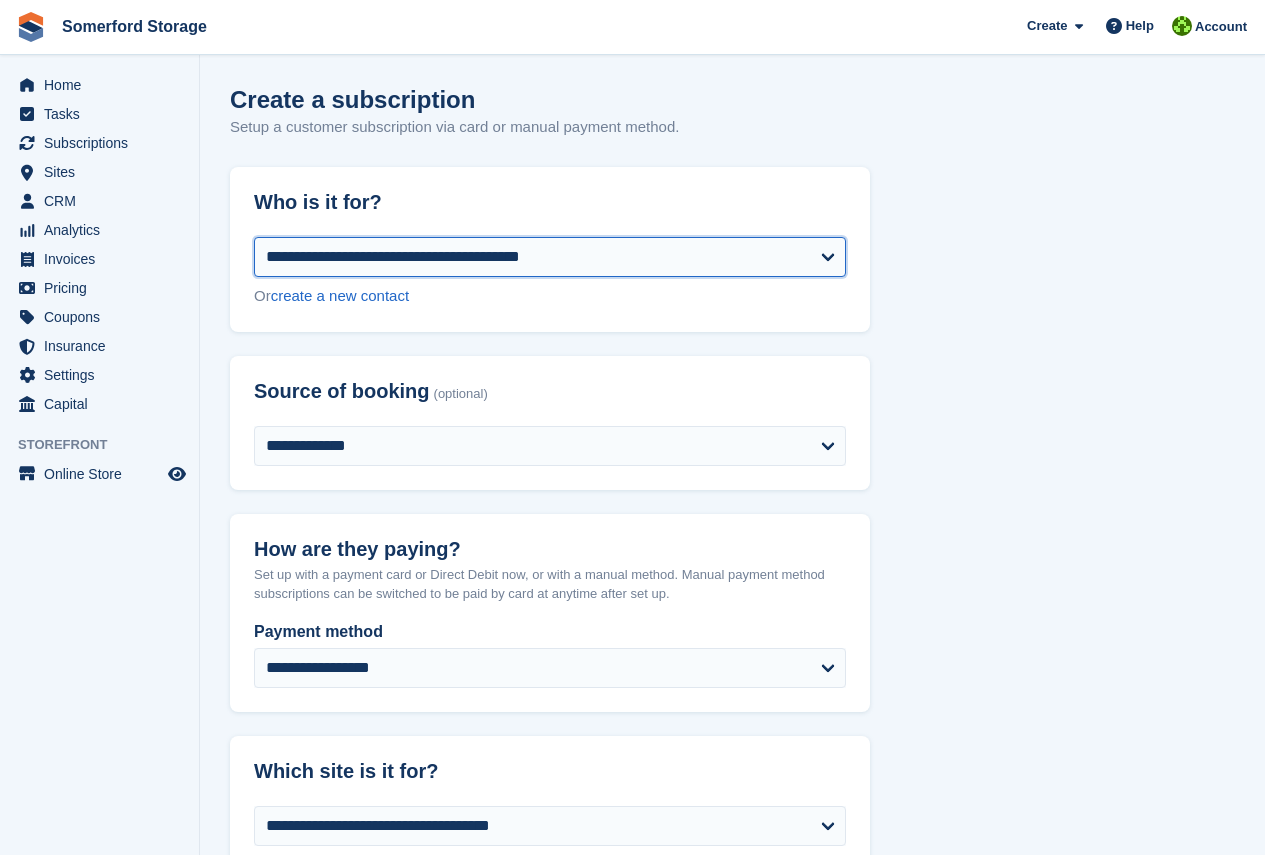 click on "**********" at bounding box center [550, 257] 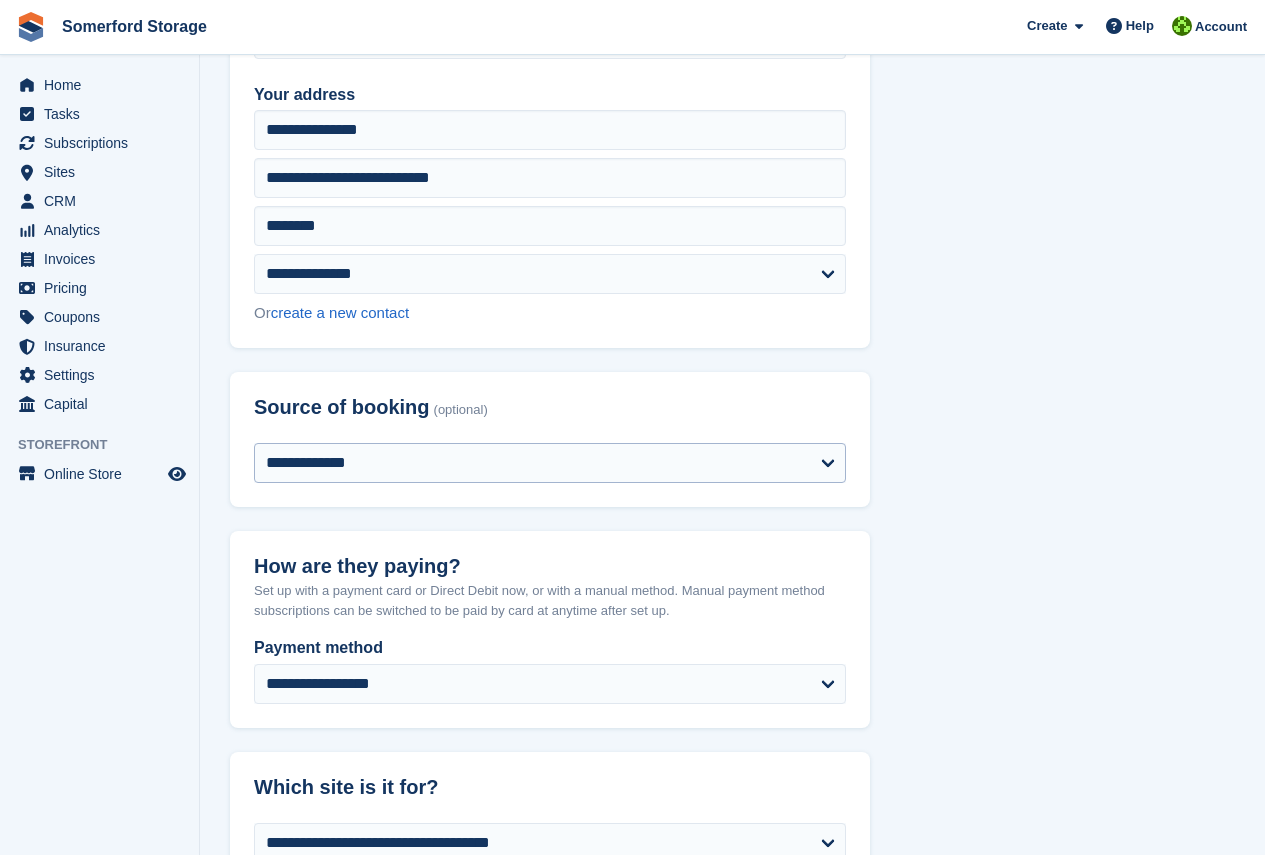 scroll, scrollTop: 500, scrollLeft: 0, axis: vertical 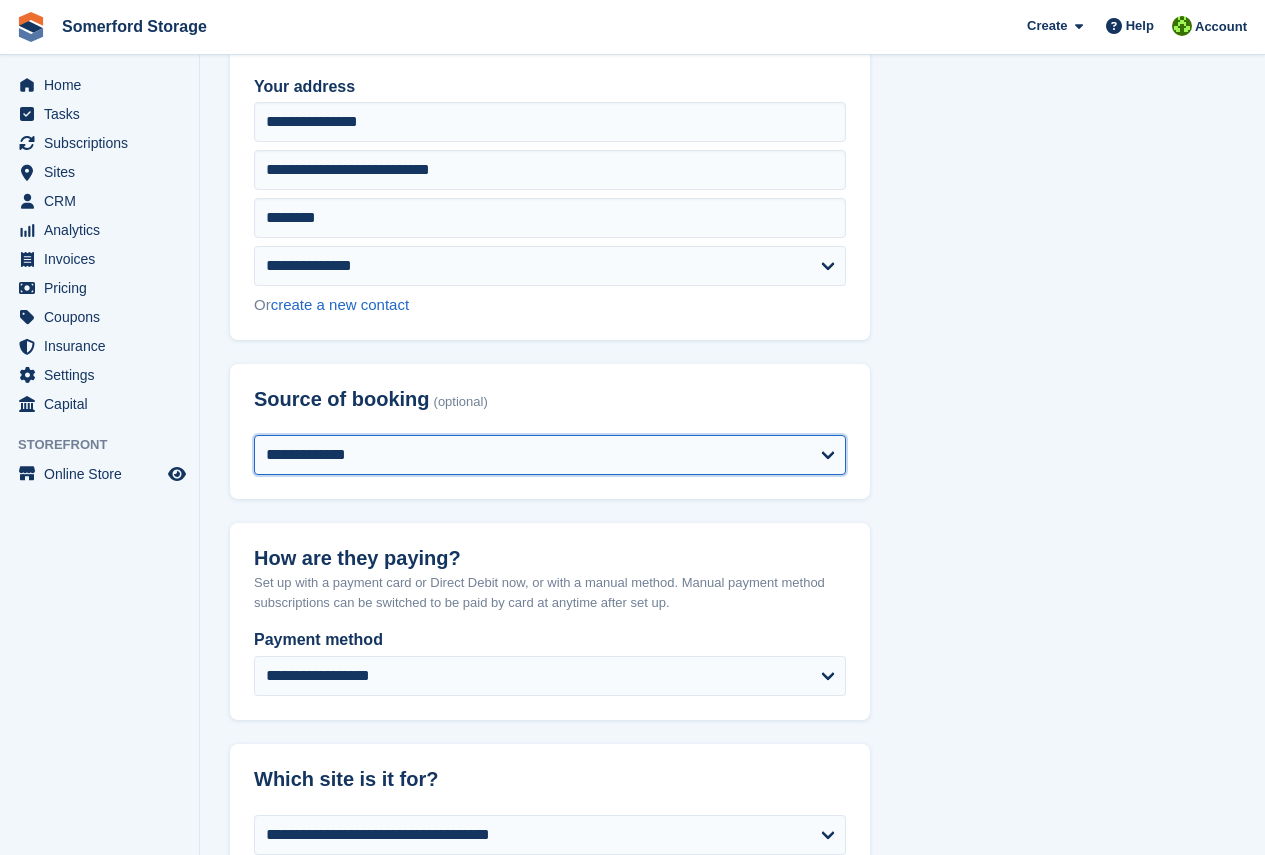 click on "**********" at bounding box center (550, 455) 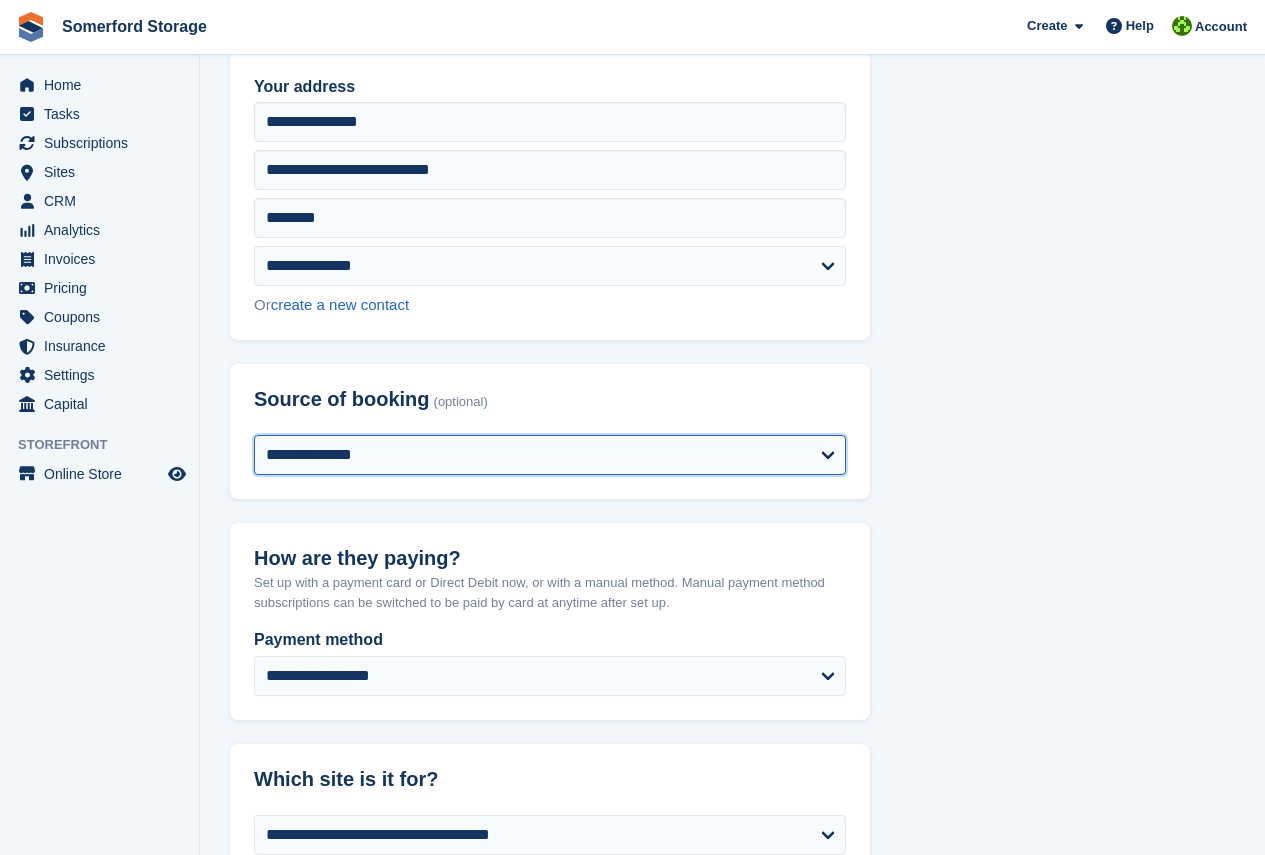 click on "**********" at bounding box center (550, 455) 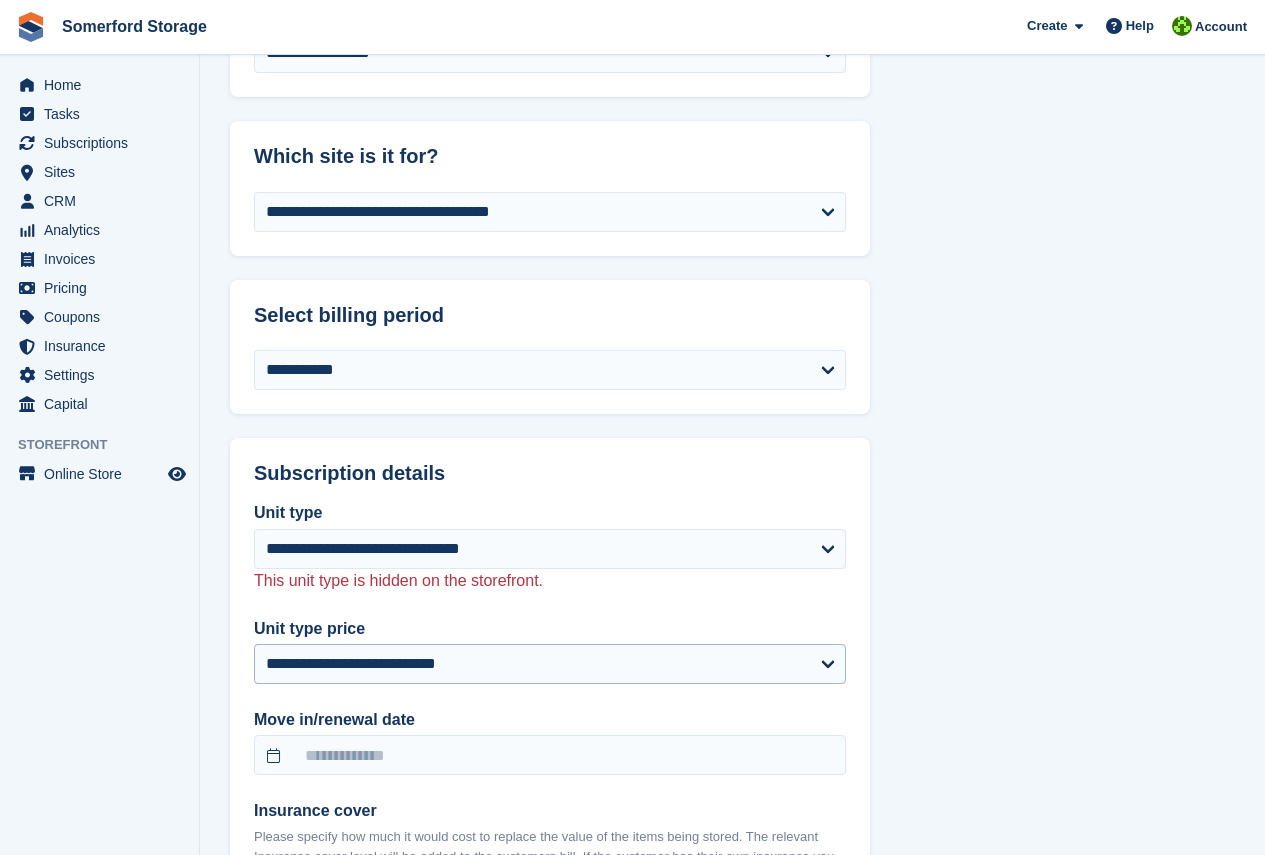 scroll, scrollTop: 1200, scrollLeft: 0, axis: vertical 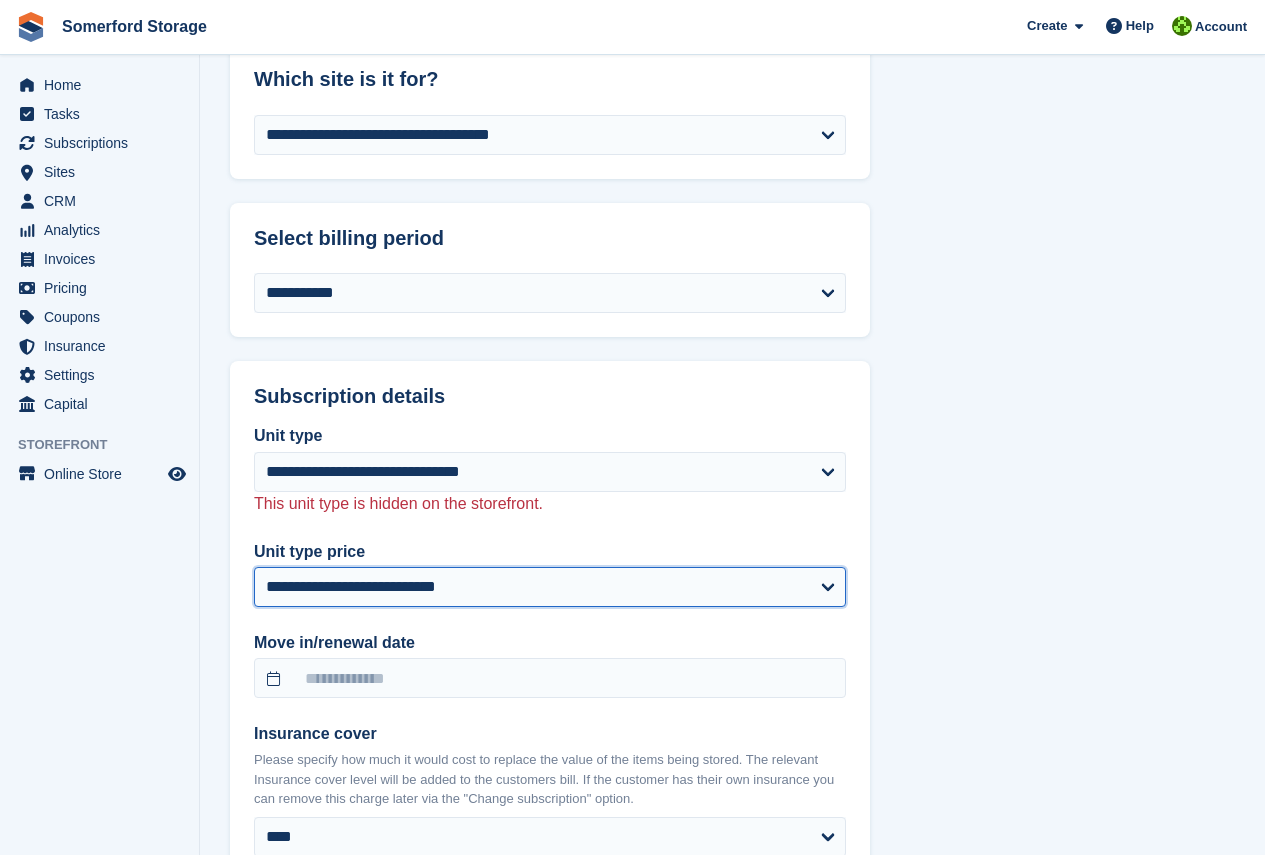 click on "**********" at bounding box center [550, 587] 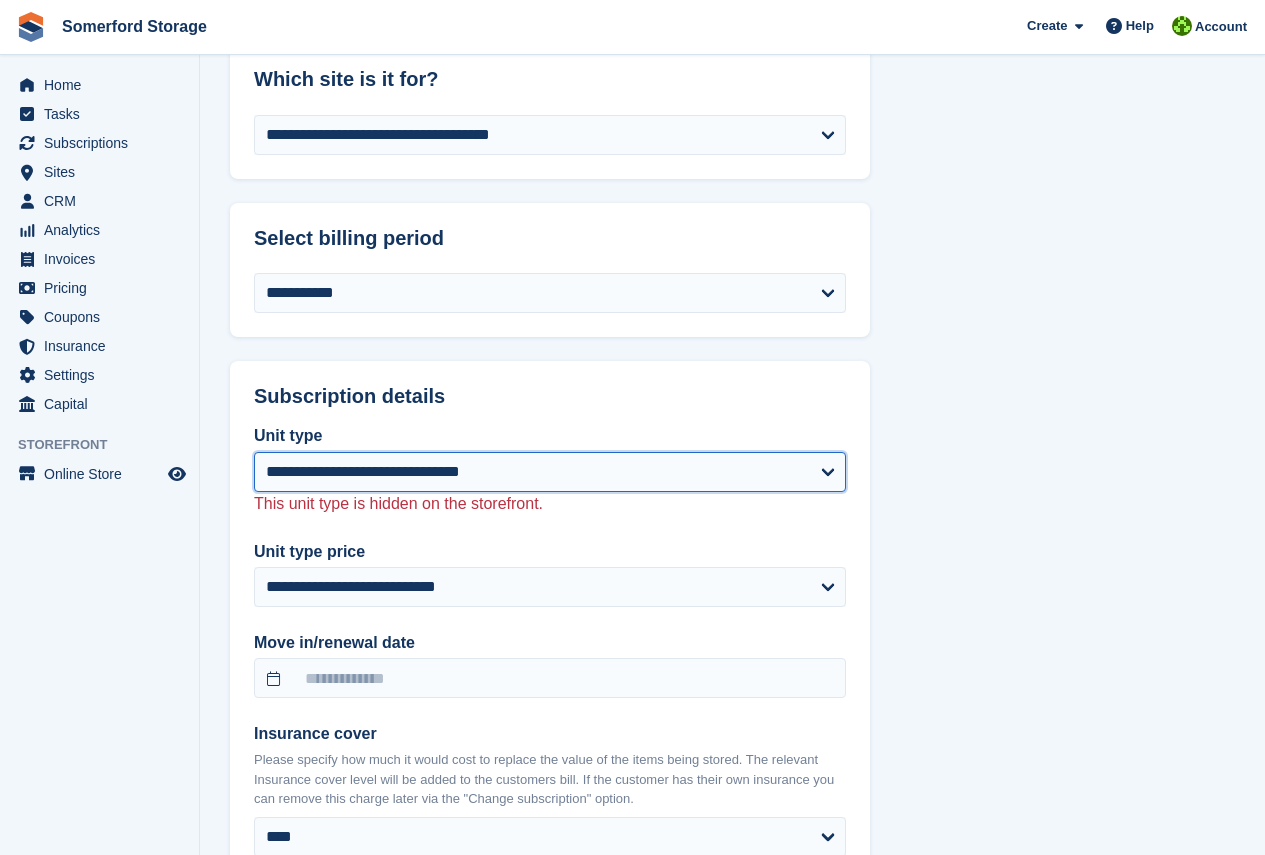 click on "**********" at bounding box center (550, 472) 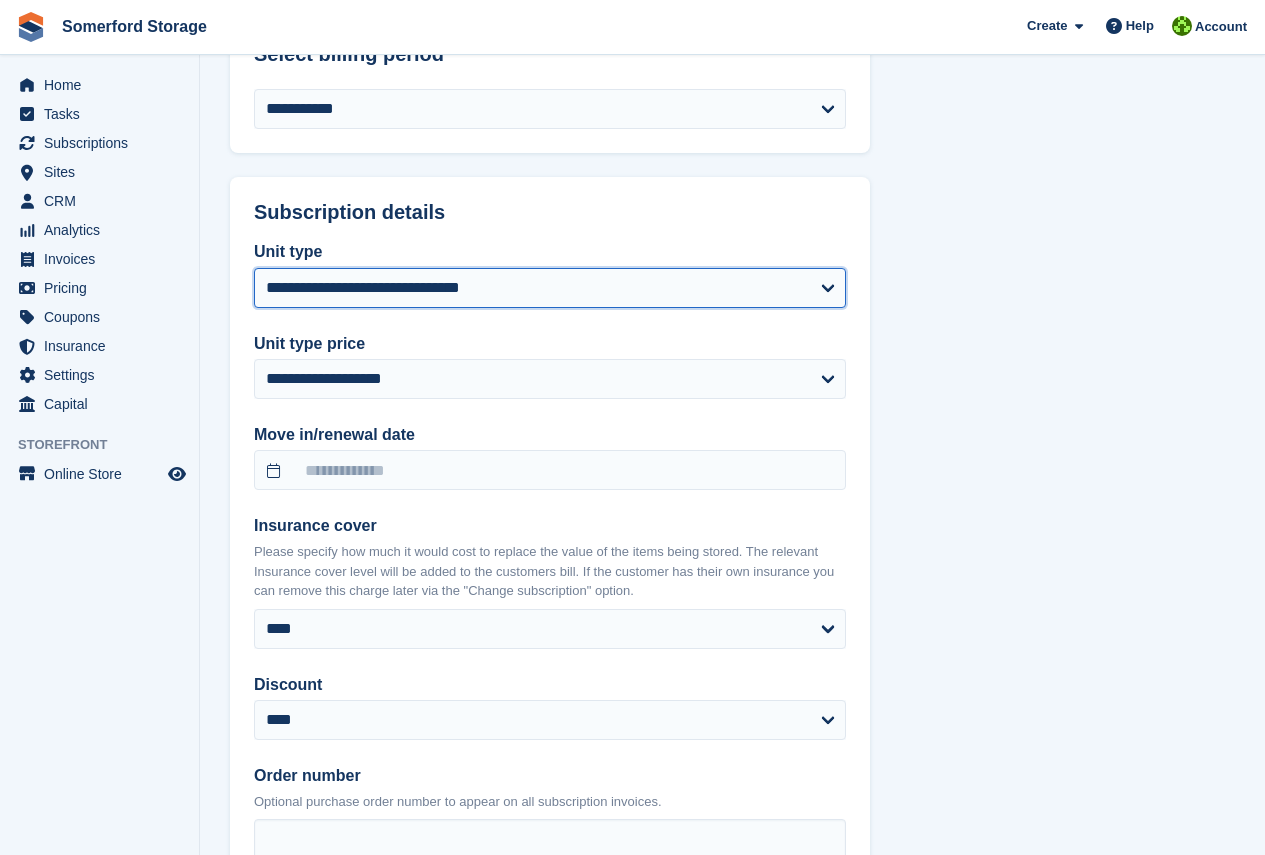 scroll, scrollTop: 1400, scrollLeft: 0, axis: vertical 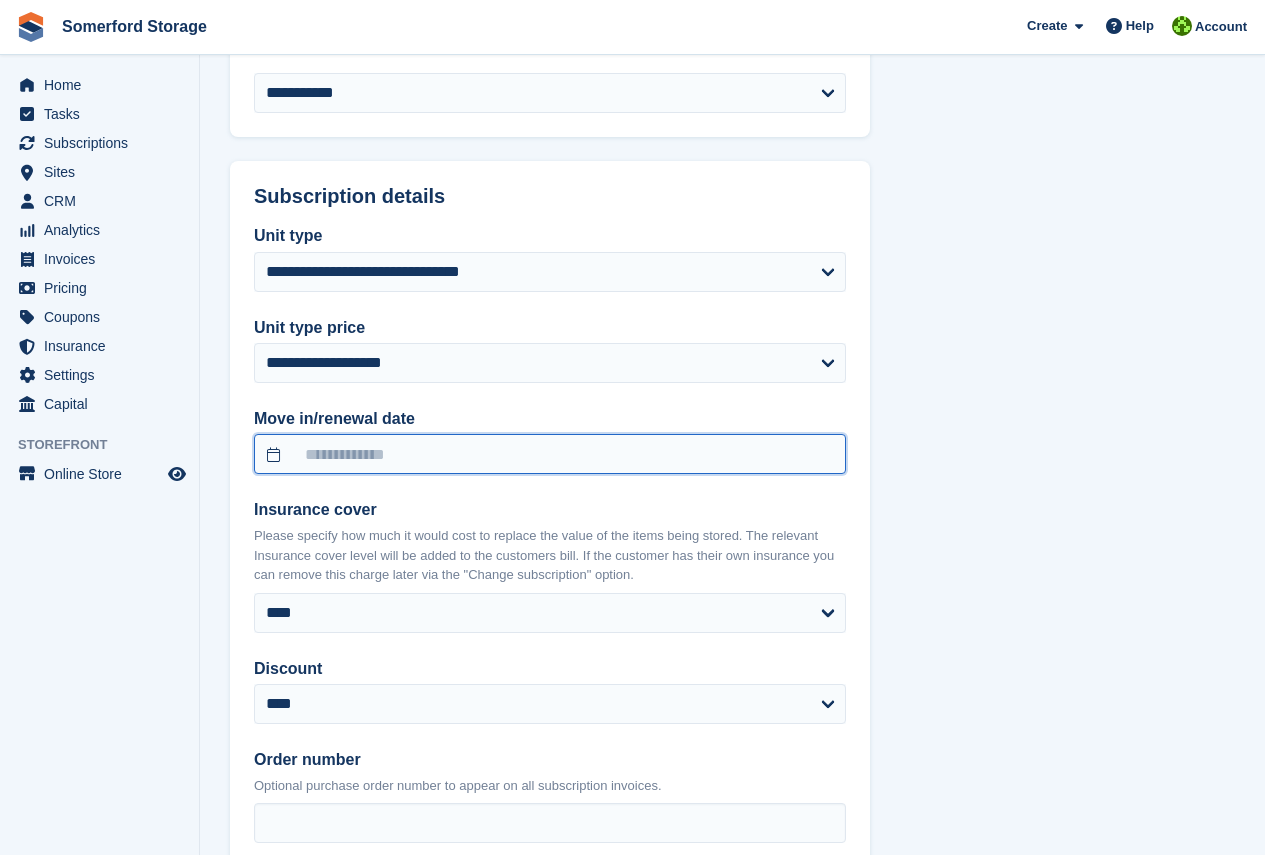 click at bounding box center [550, 454] 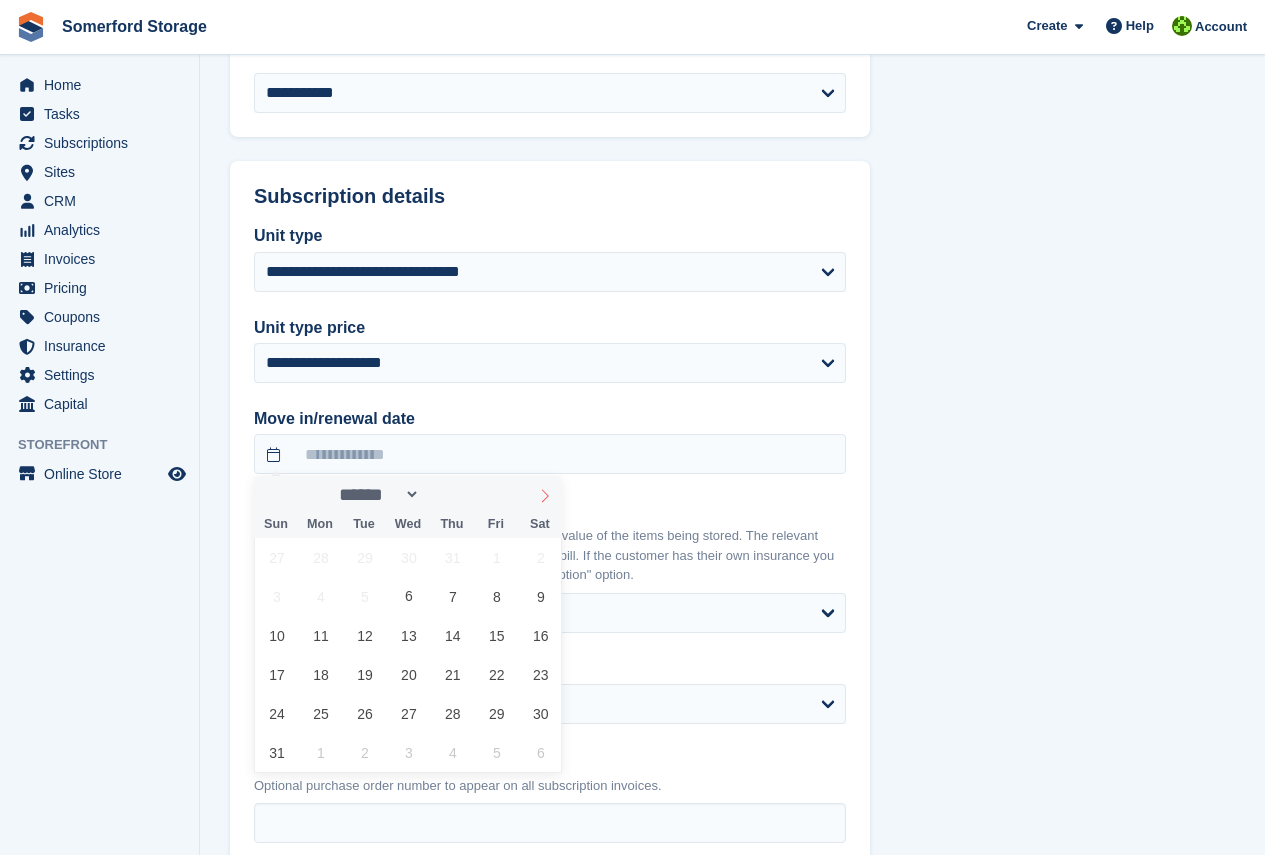 click 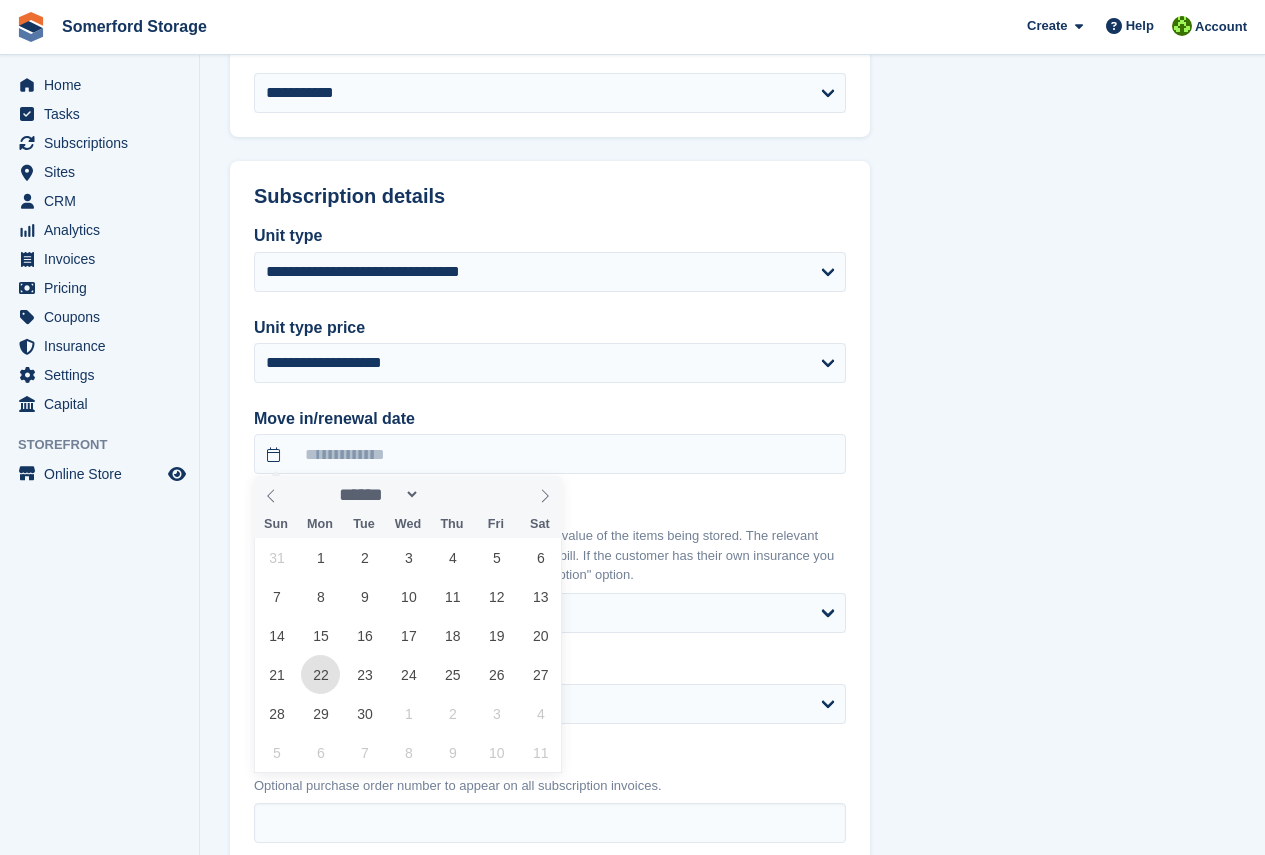 click on "22" at bounding box center [320, 674] 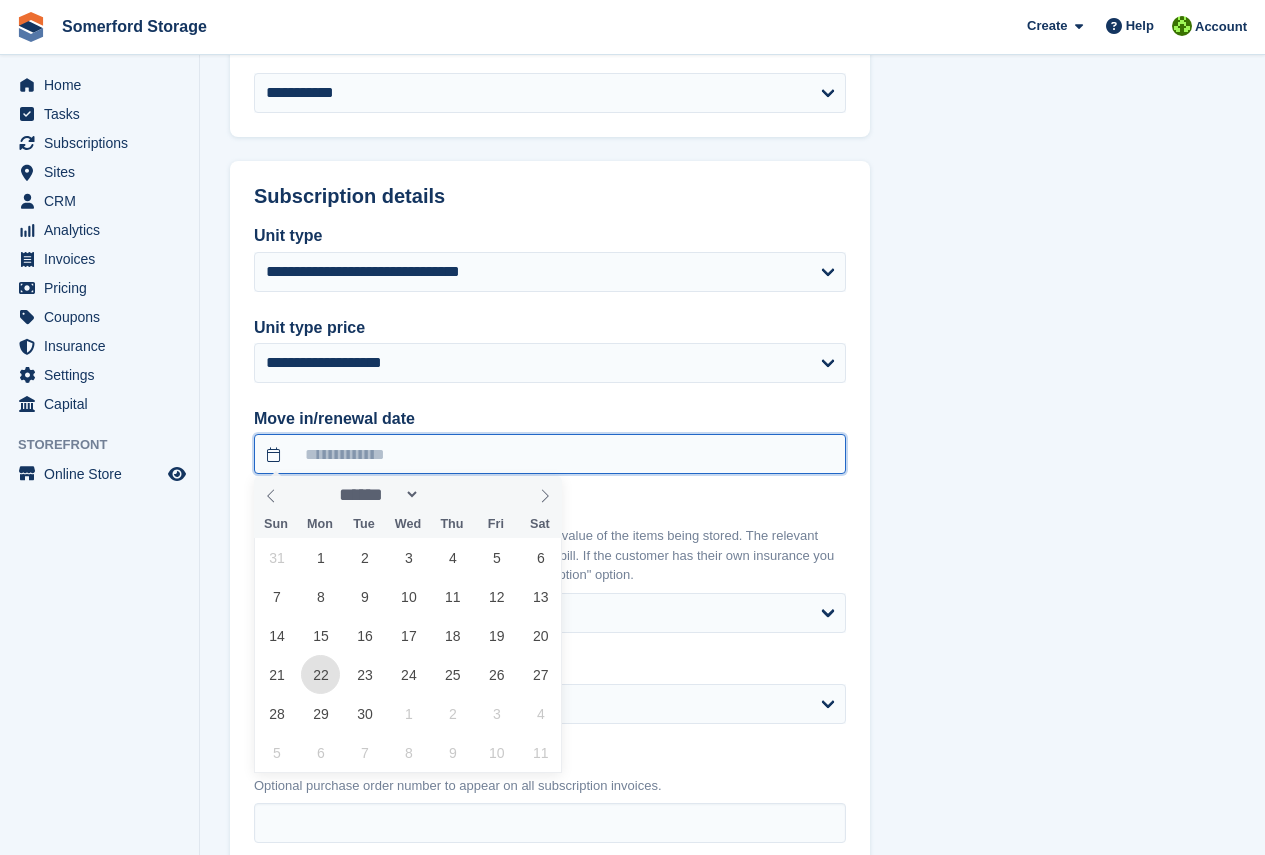 type on "**********" 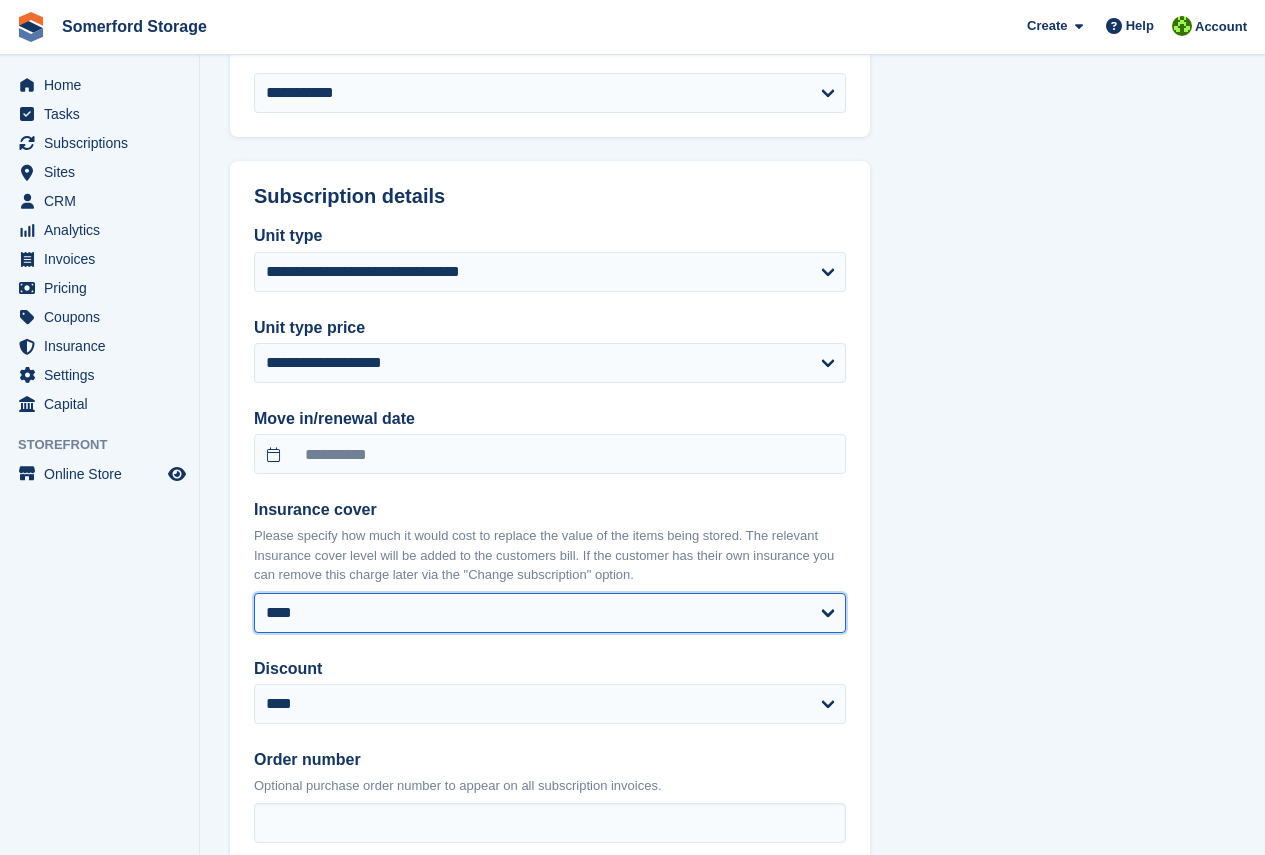 click on "****
******
******
******
******
*******
*******
*******" at bounding box center [550, 613] 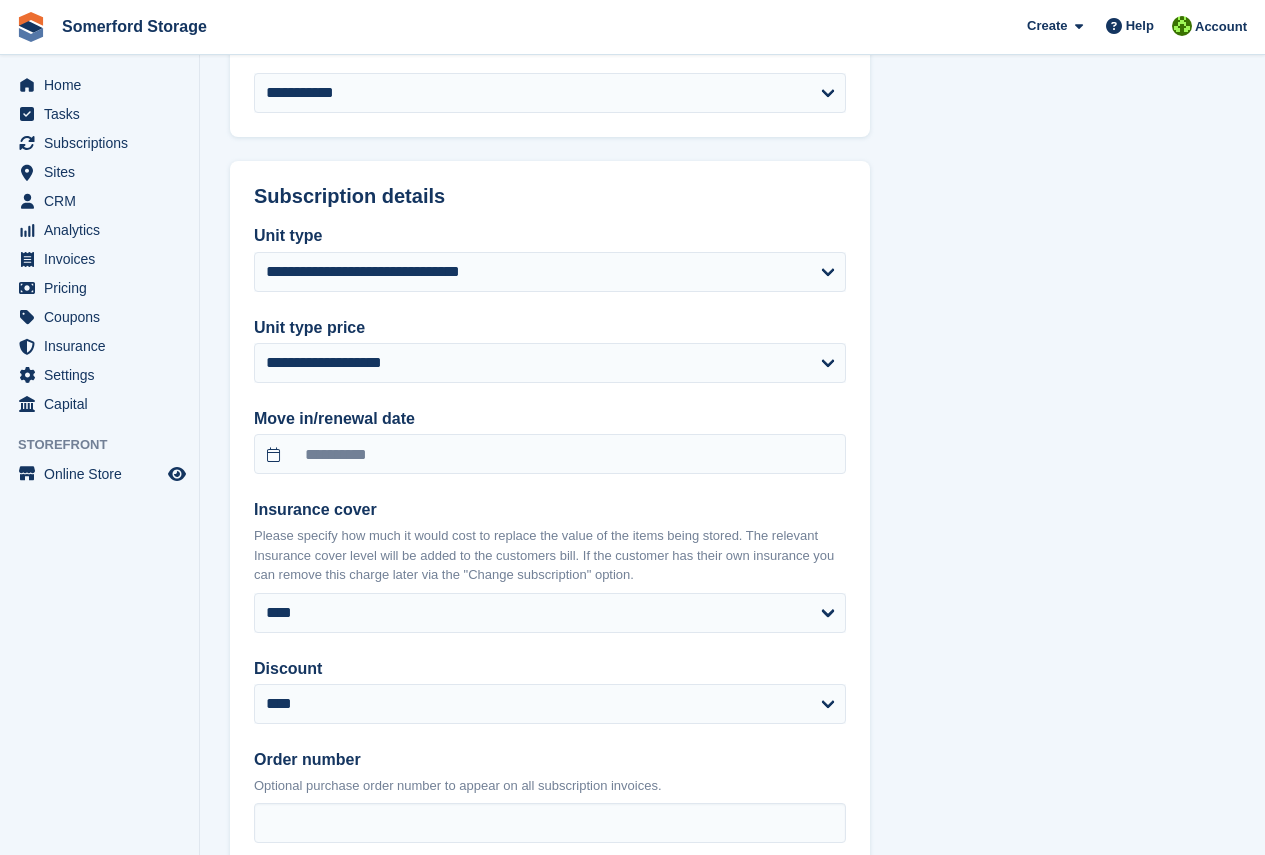 click on "**********" at bounding box center (732, 203) 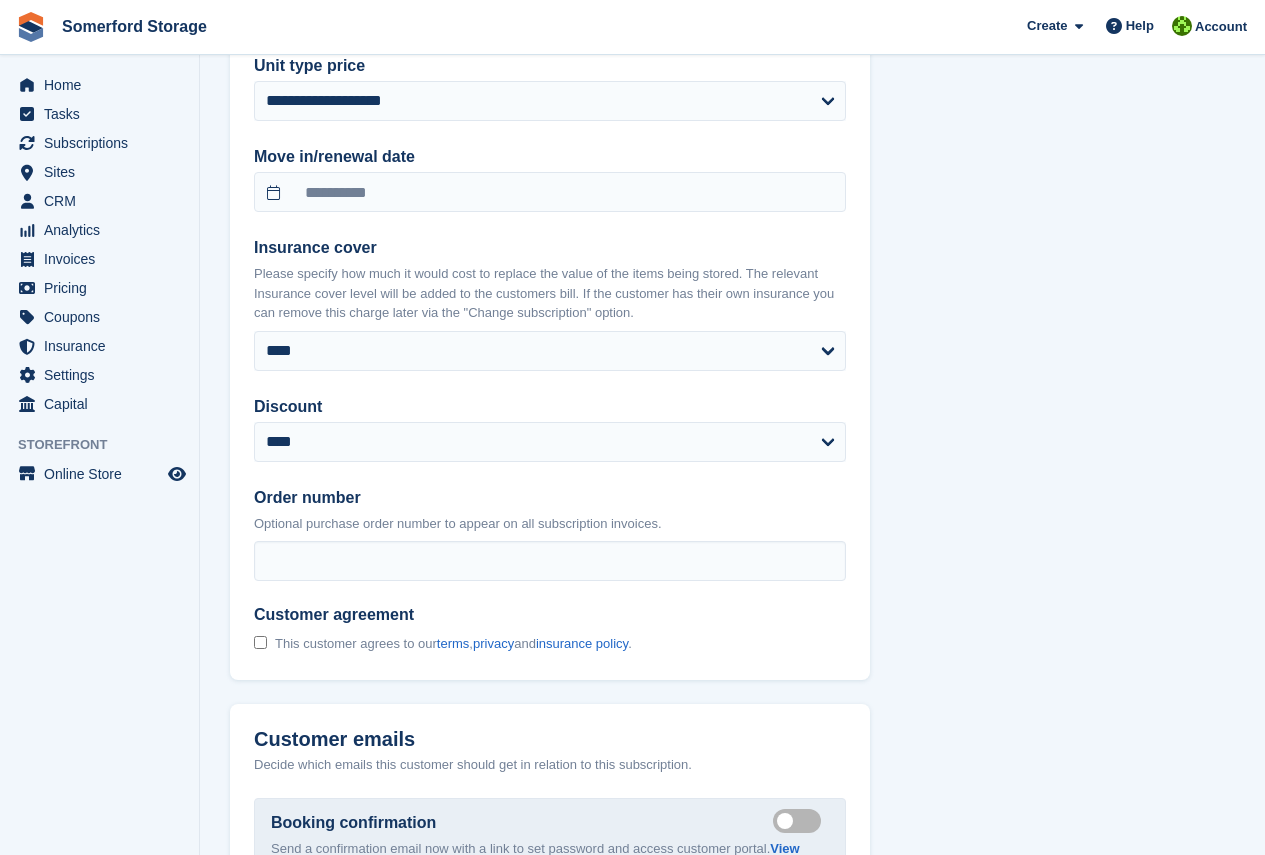 scroll, scrollTop: 1700, scrollLeft: 0, axis: vertical 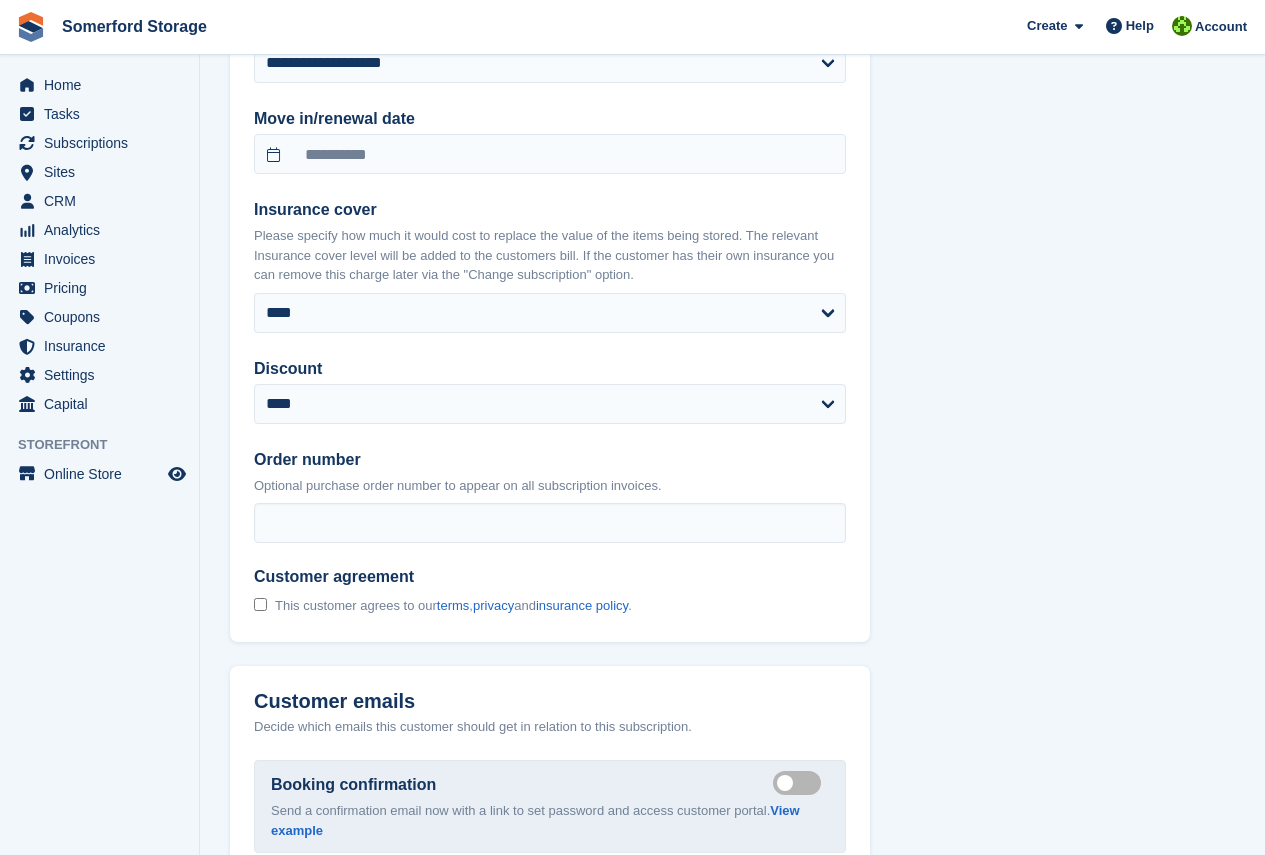 click on "This customer agrees to our  terms ,  privacy  and  insurance policy ." at bounding box center [443, 605] 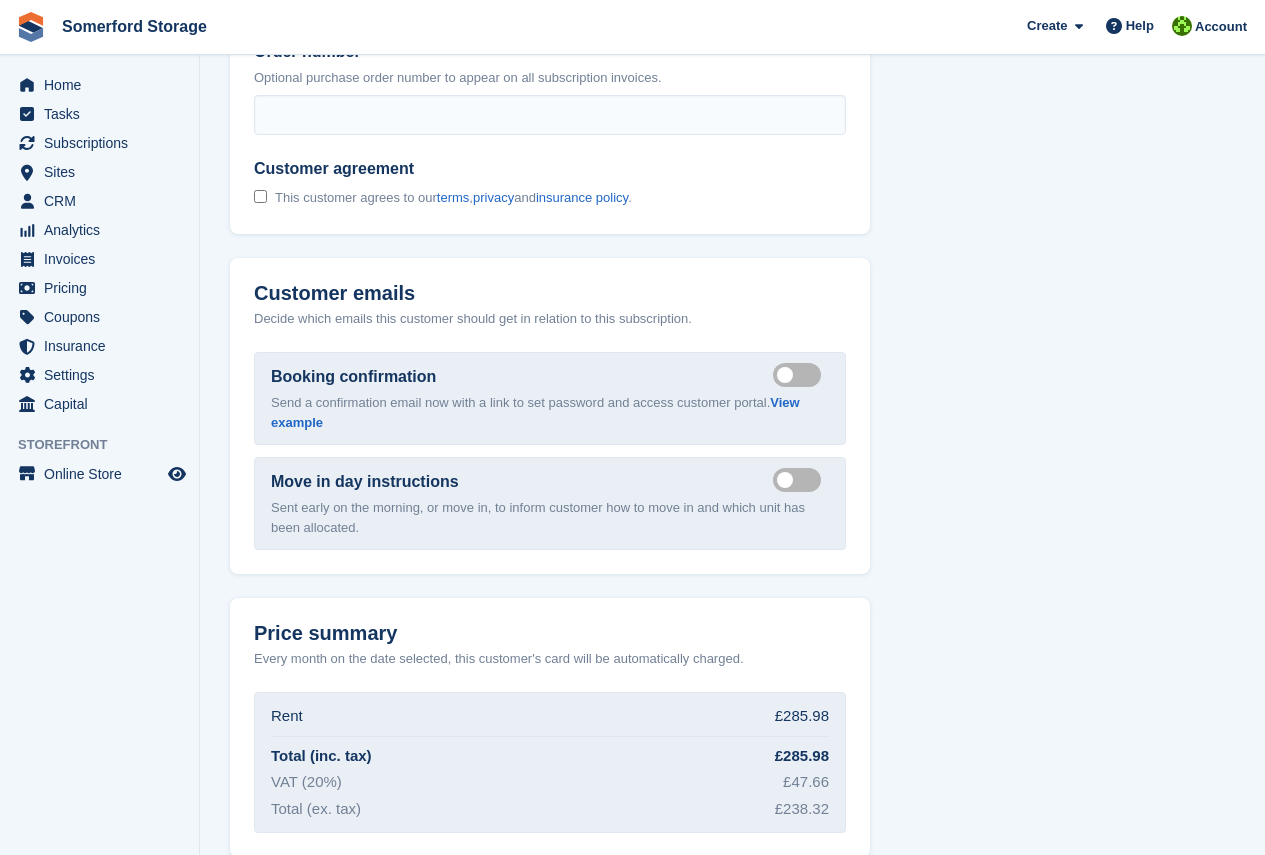 scroll, scrollTop: 2200, scrollLeft: 0, axis: vertical 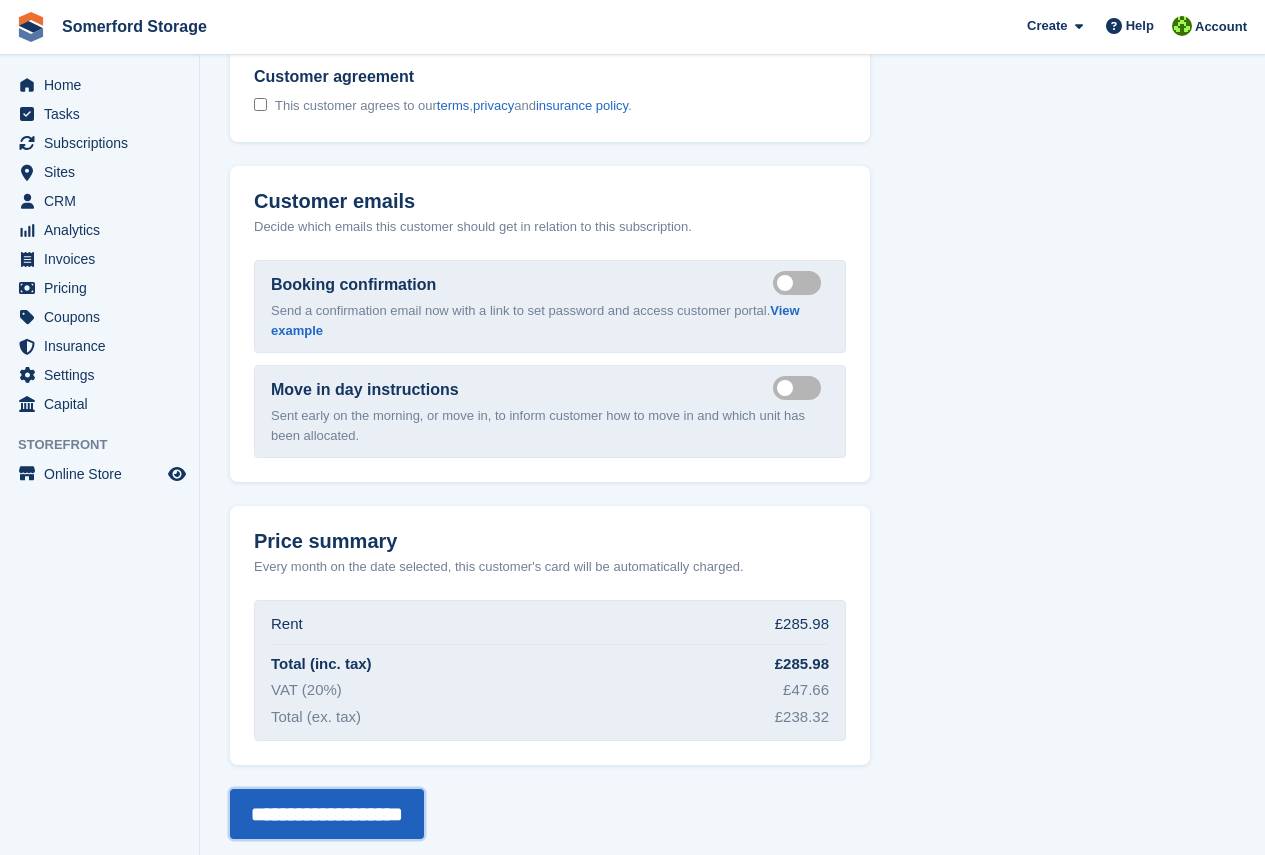 click on "**********" at bounding box center [327, 814] 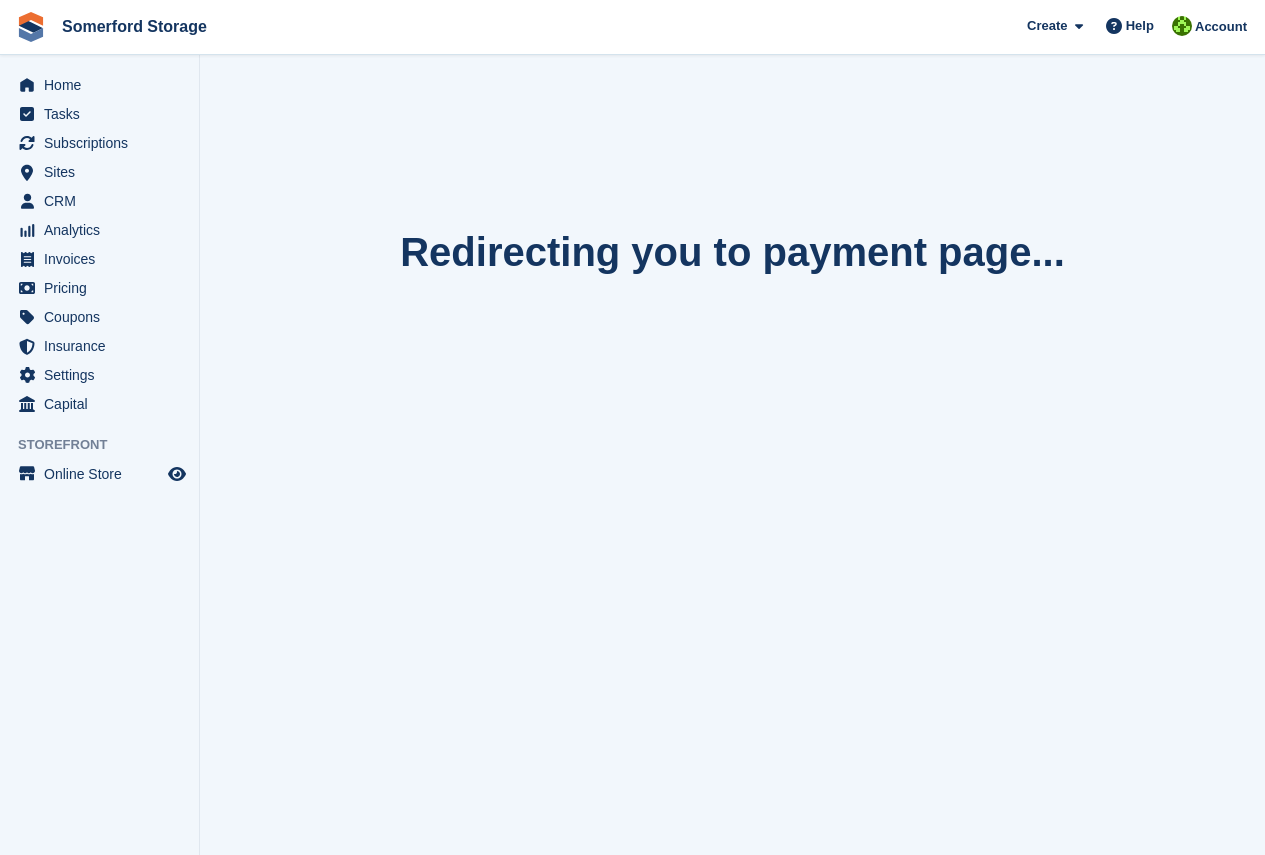 scroll, scrollTop: 0, scrollLeft: 0, axis: both 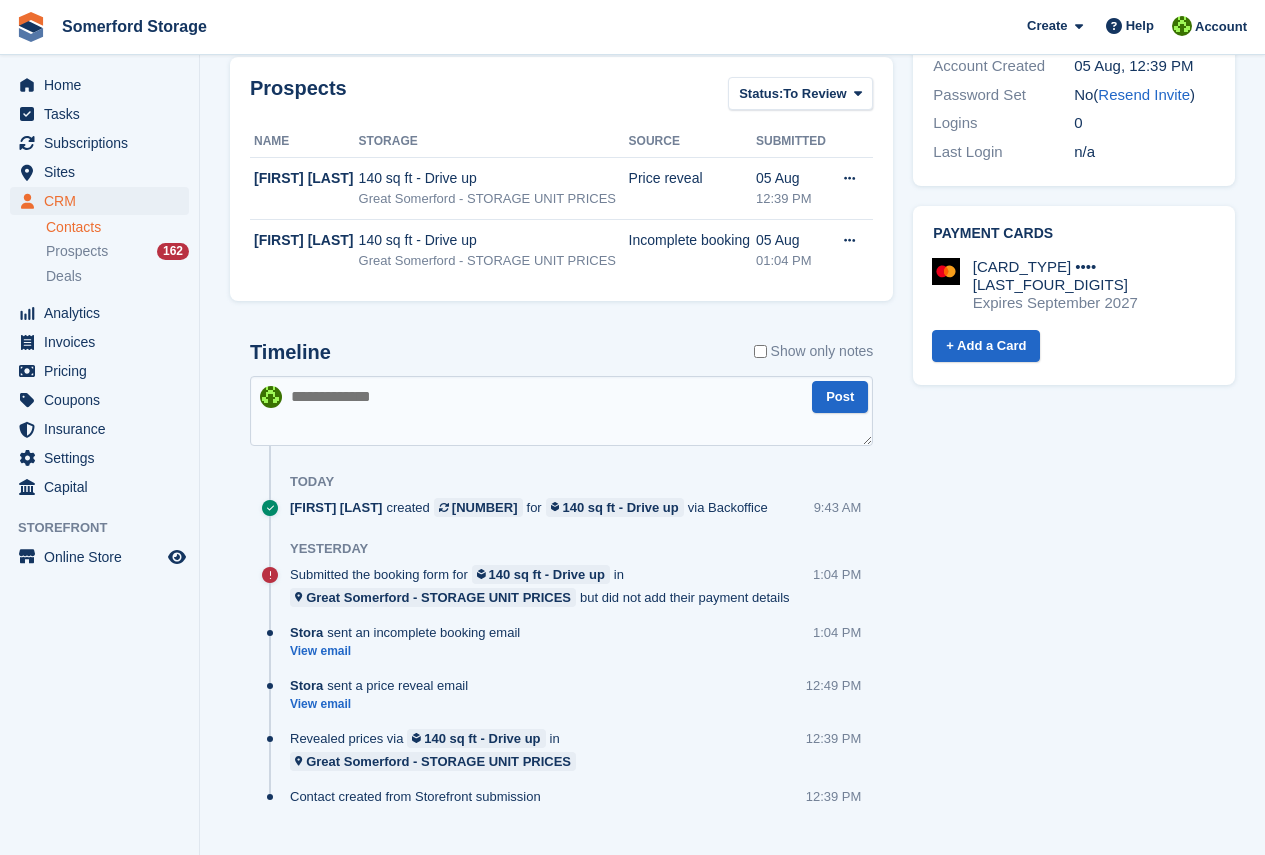 click at bounding box center (561, 411) 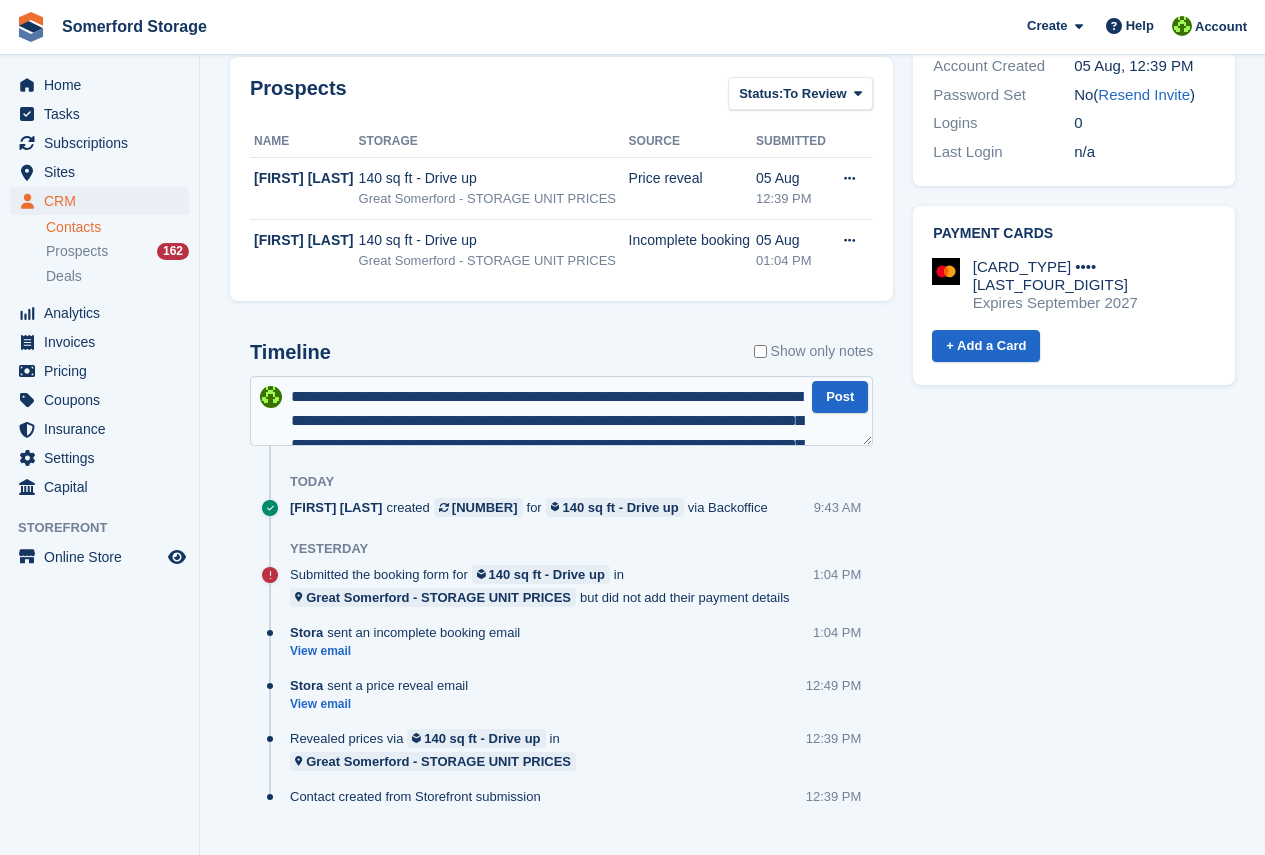 scroll, scrollTop: 154, scrollLeft: 0, axis: vertical 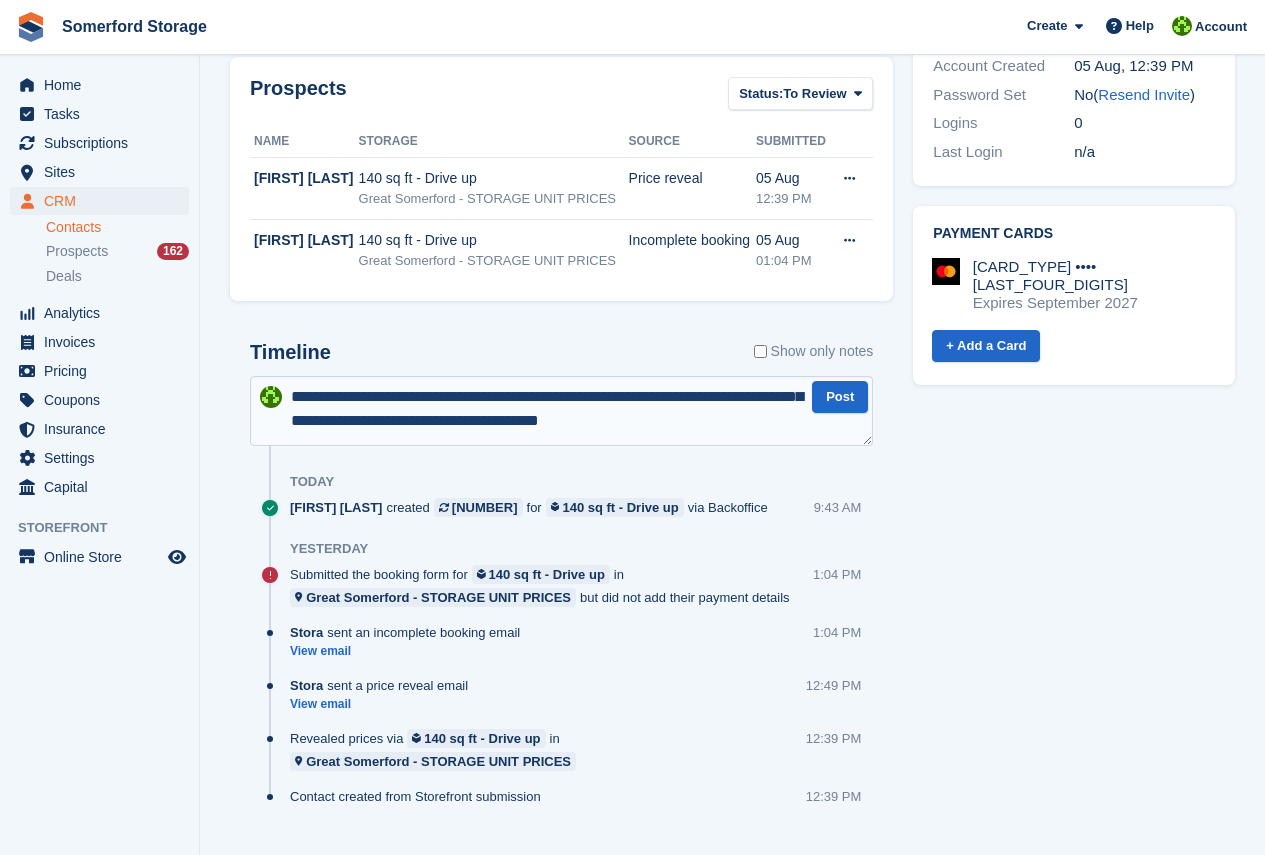 type 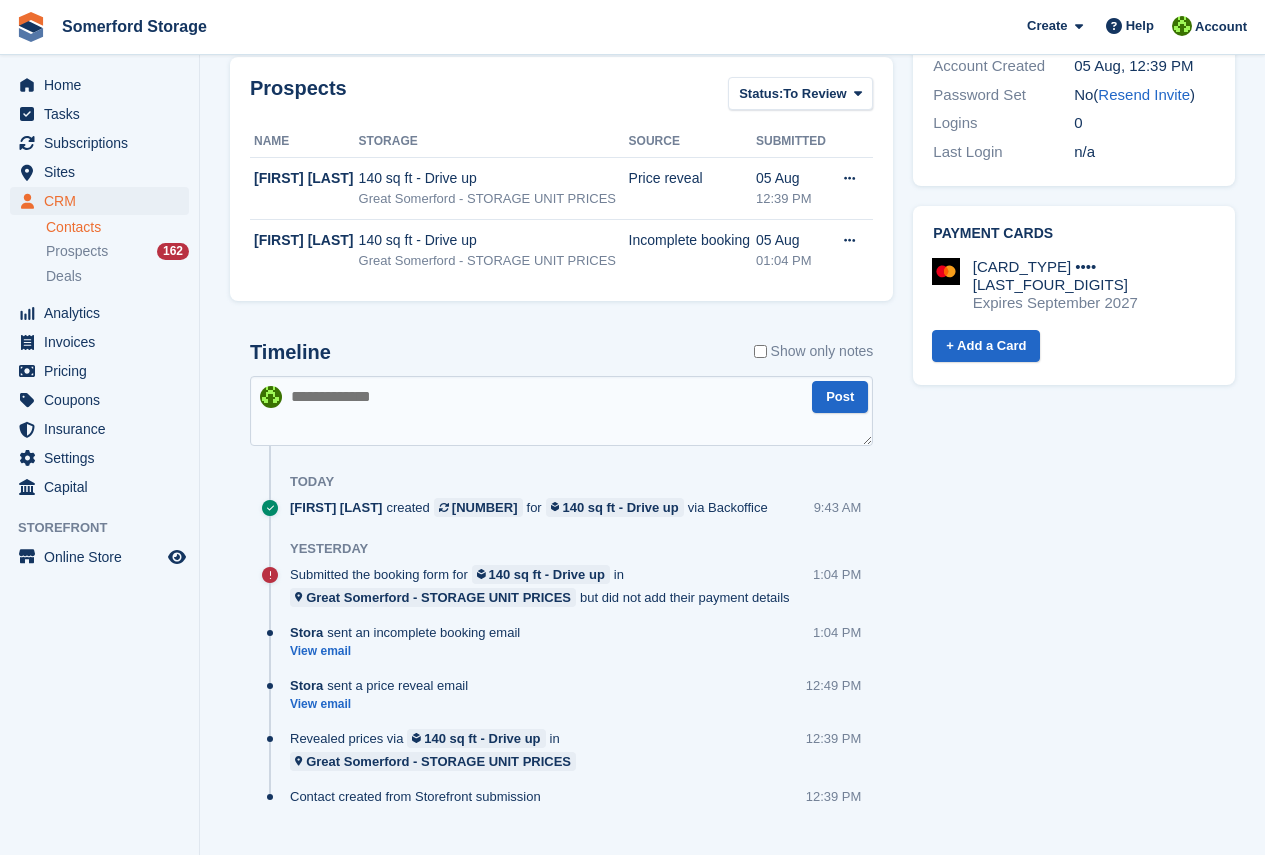 scroll, scrollTop: 0, scrollLeft: 0, axis: both 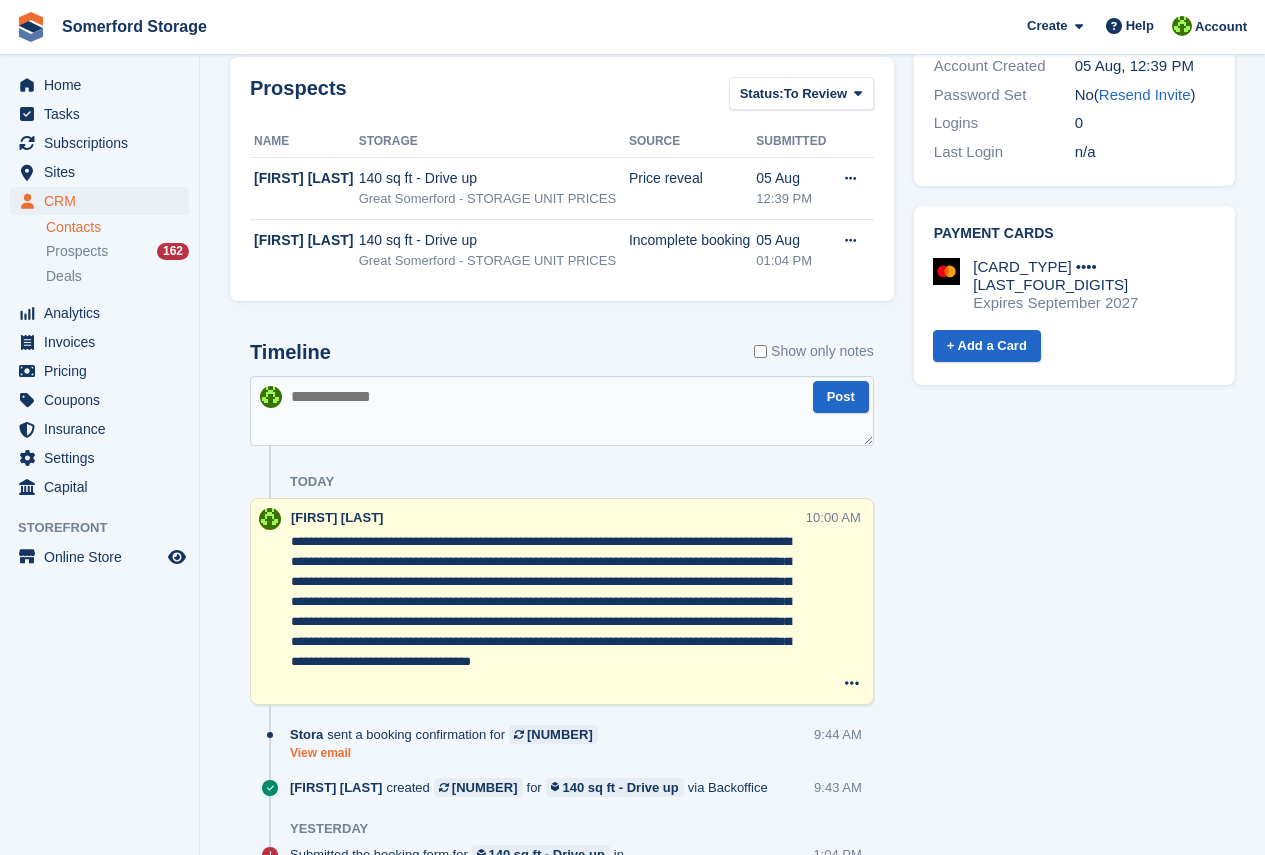click on "View email" at bounding box center (449, 753) 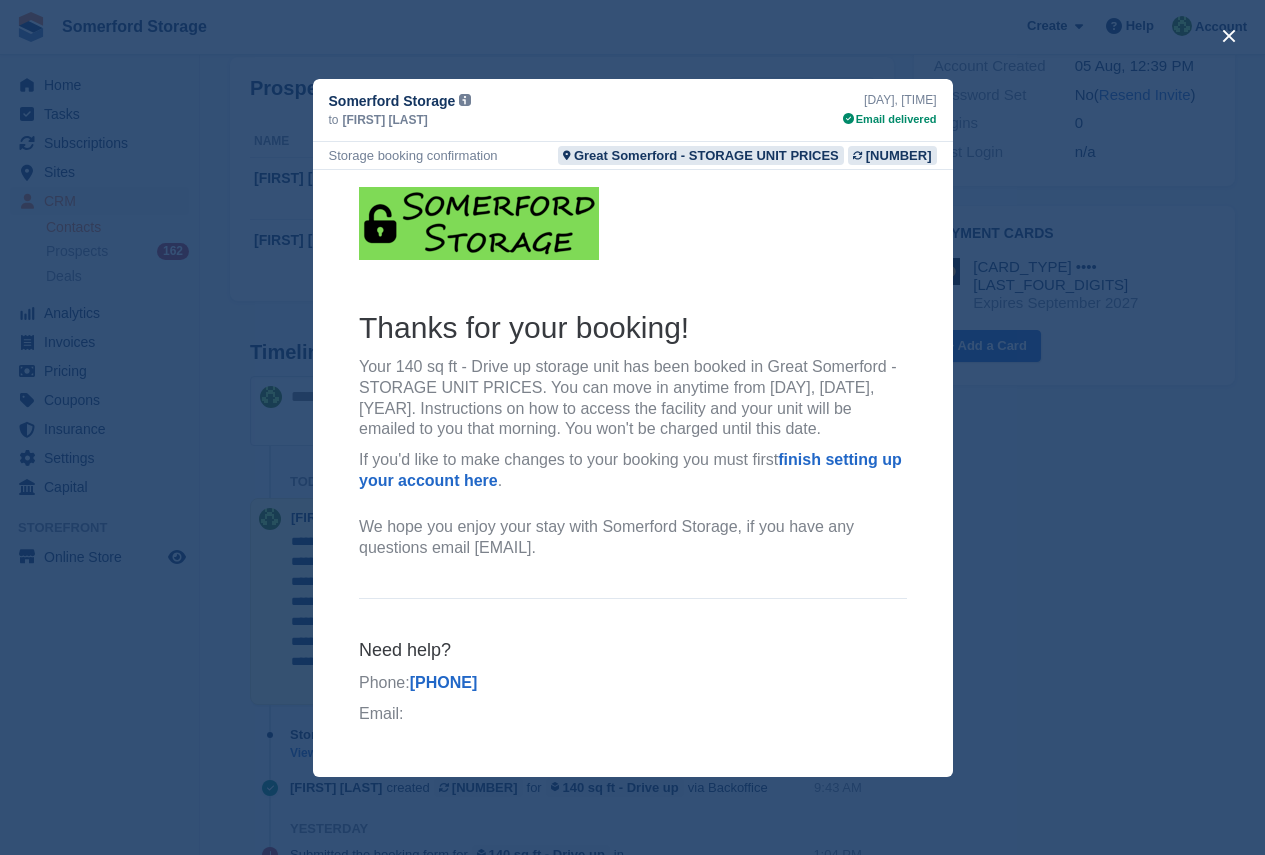scroll, scrollTop: 0, scrollLeft: 0, axis: both 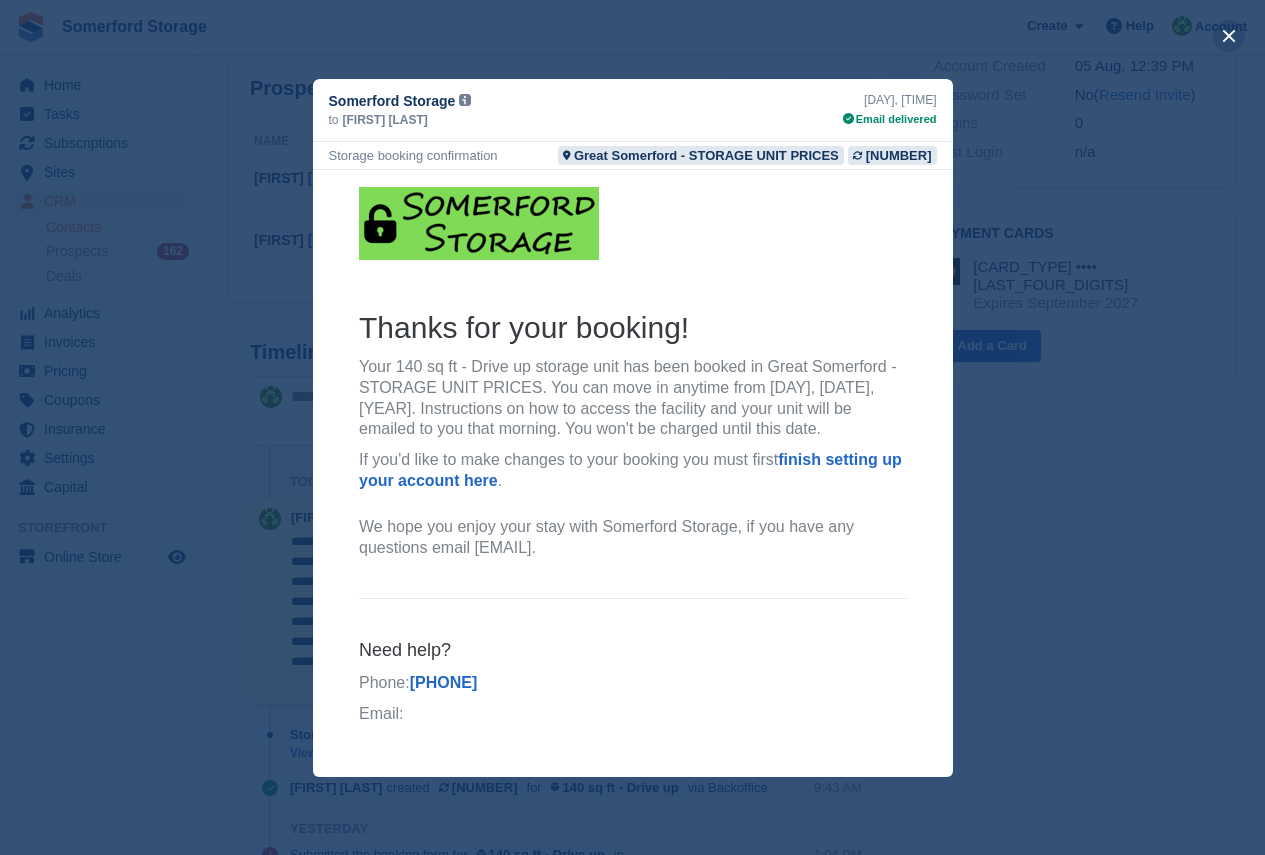 click at bounding box center [1229, 36] 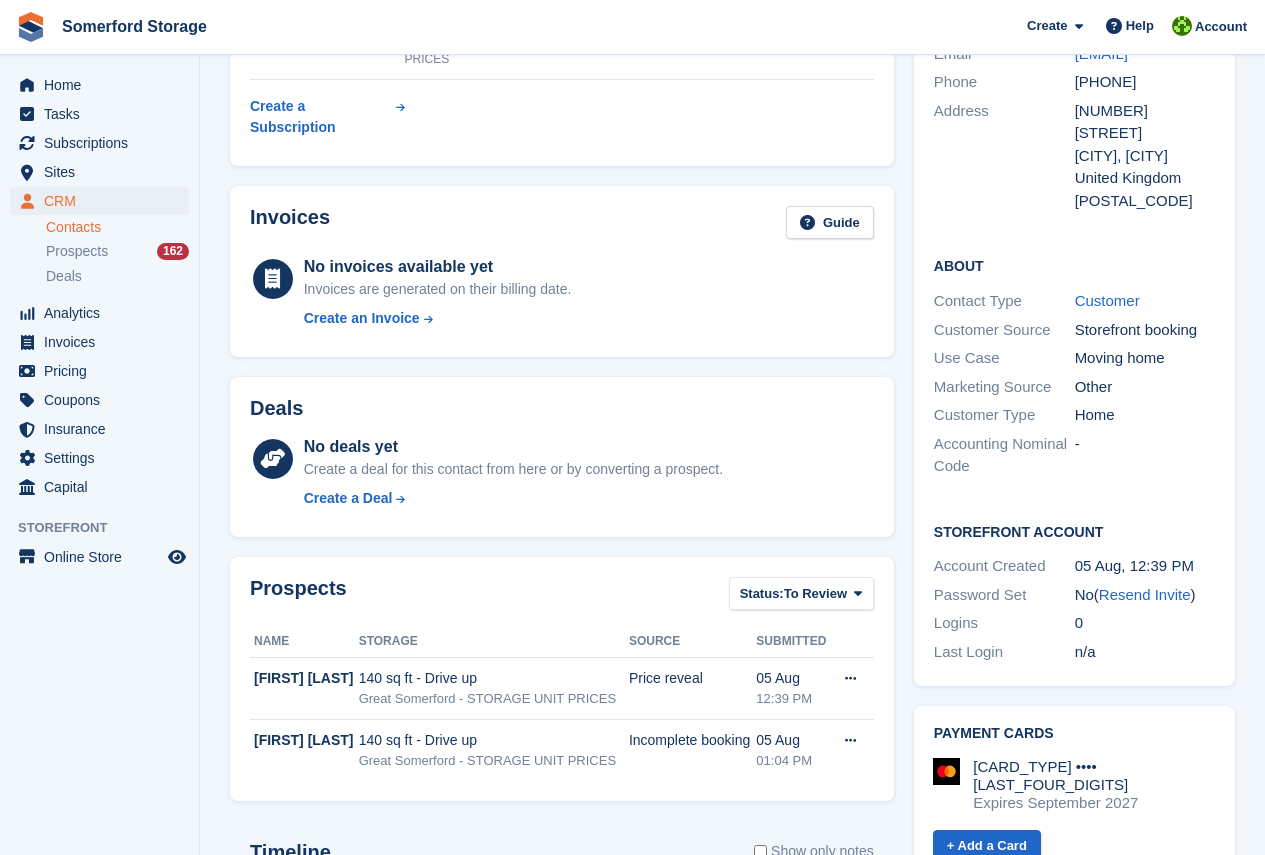 scroll, scrollTop: 0, scrollLeft: 0, axis: both 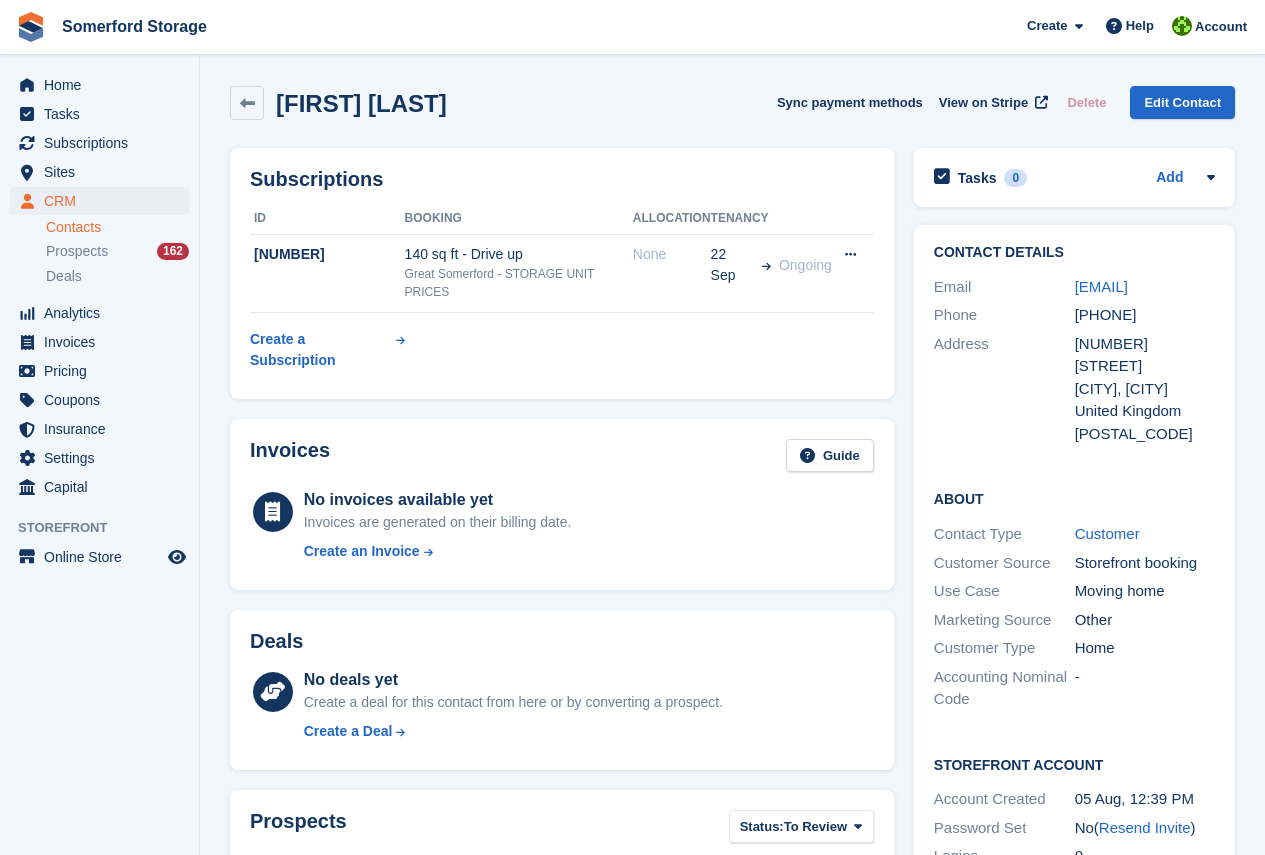 drag, startPoint x: 1144, startPoint y: 306, endPoint x: 1068, endPoint y: 287, distance: 78.339005 